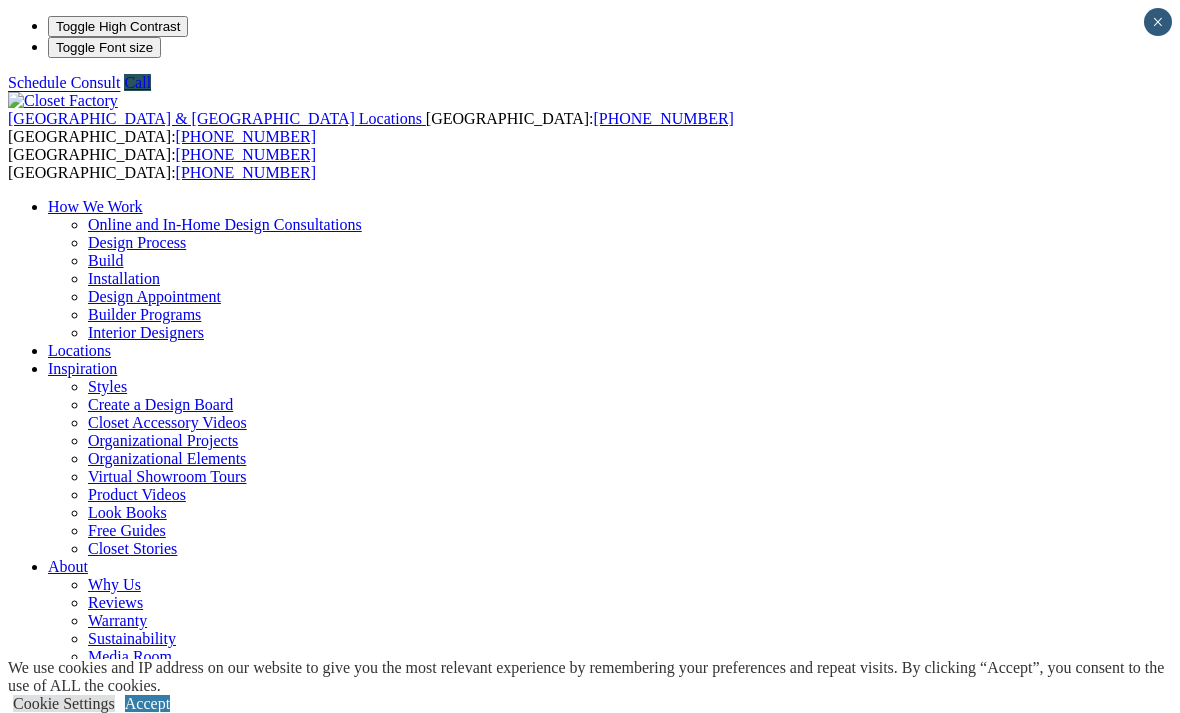 scroll, scrollTop: 0, scrollLeft: 0, axis: both 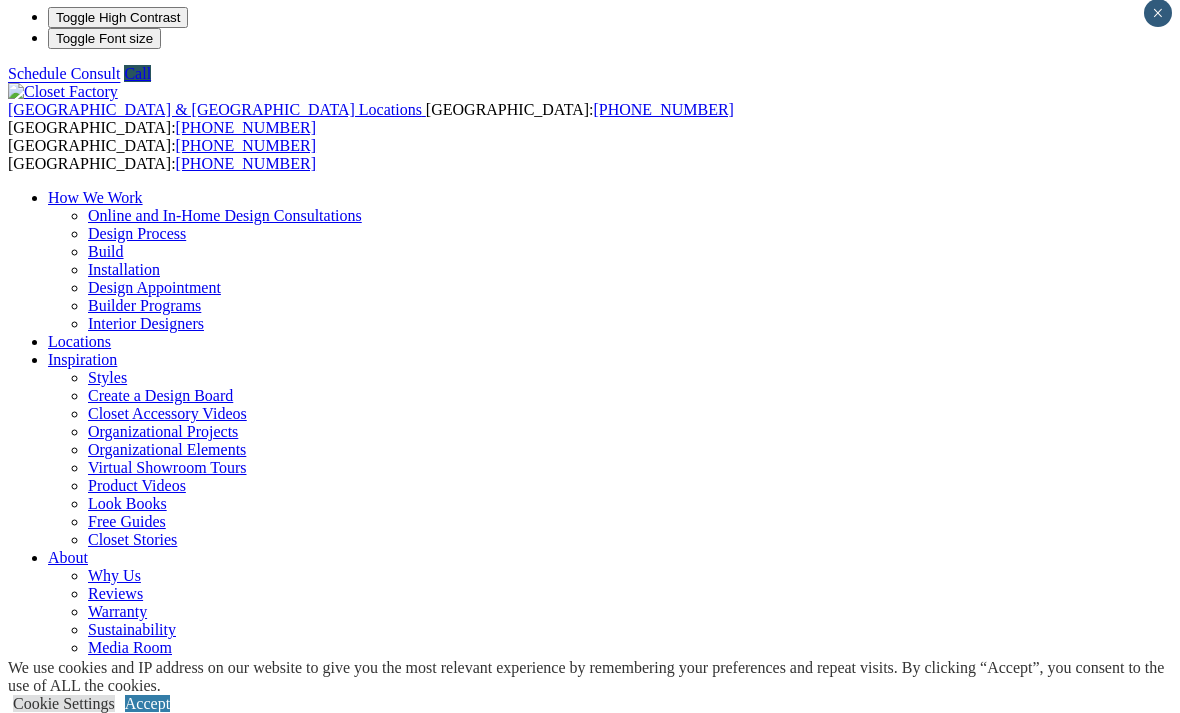 click on "Next Slide" at bounding box center (590, 1978) 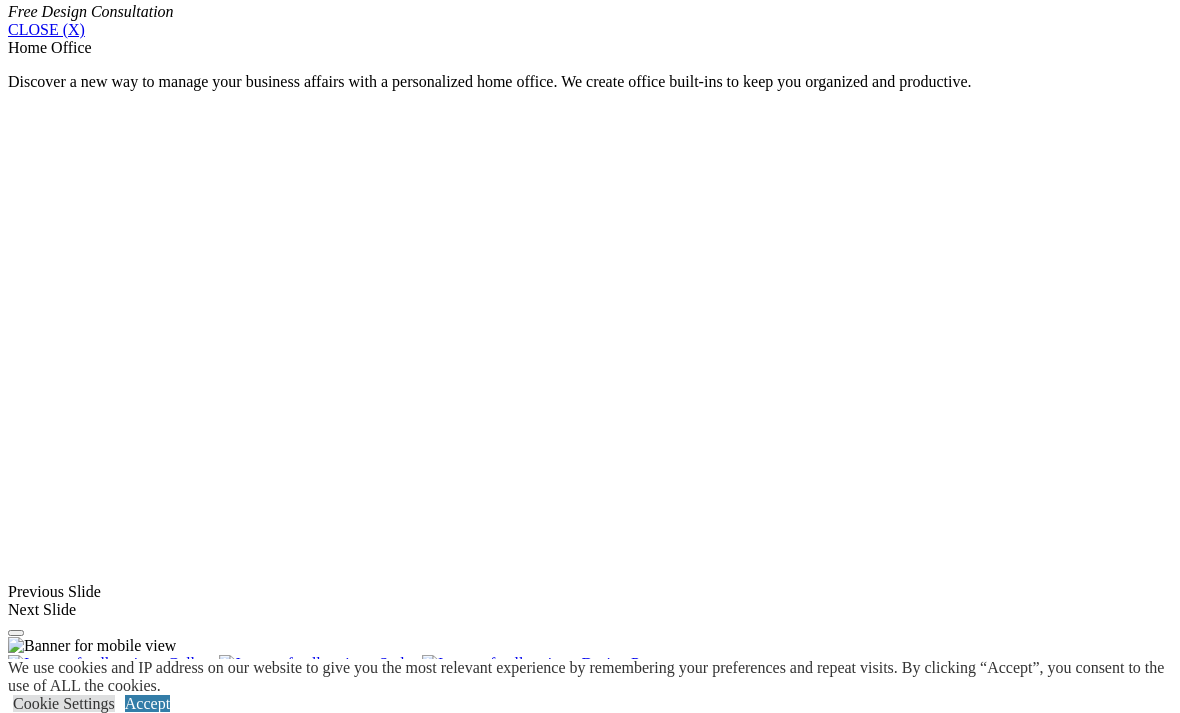 scroll, scrollTop: 1418, scrollLeft: 0, axis: vertical 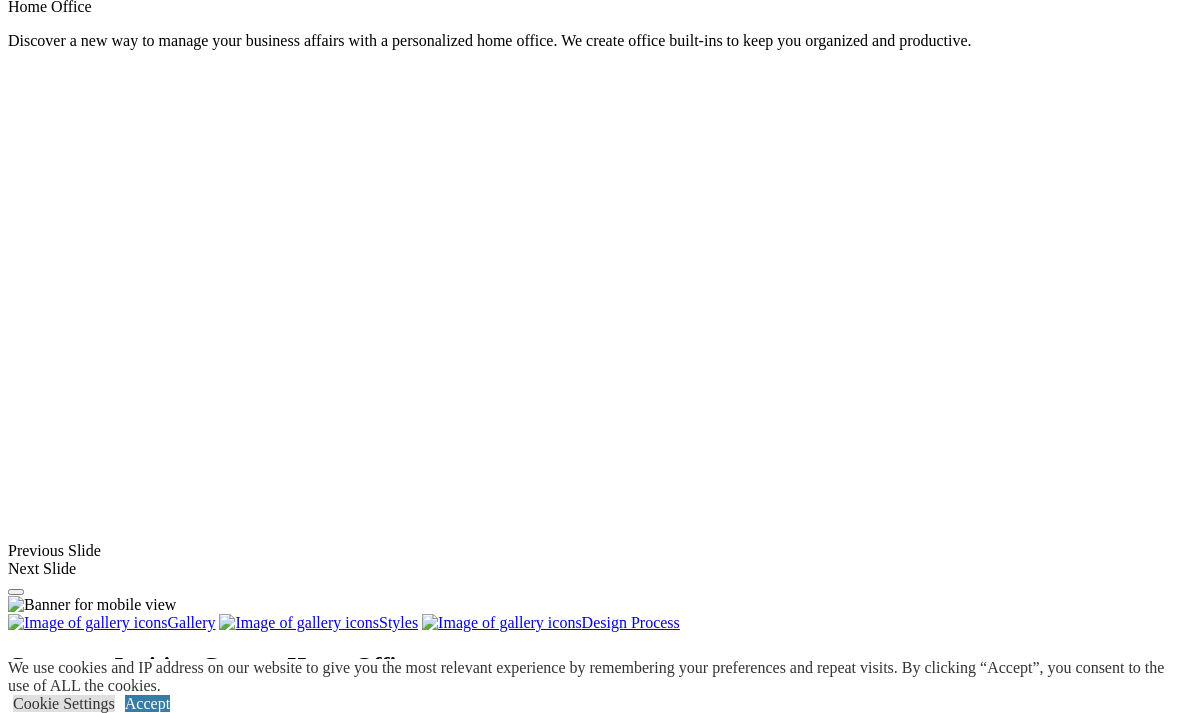 click at bounding box center (74, 1571) 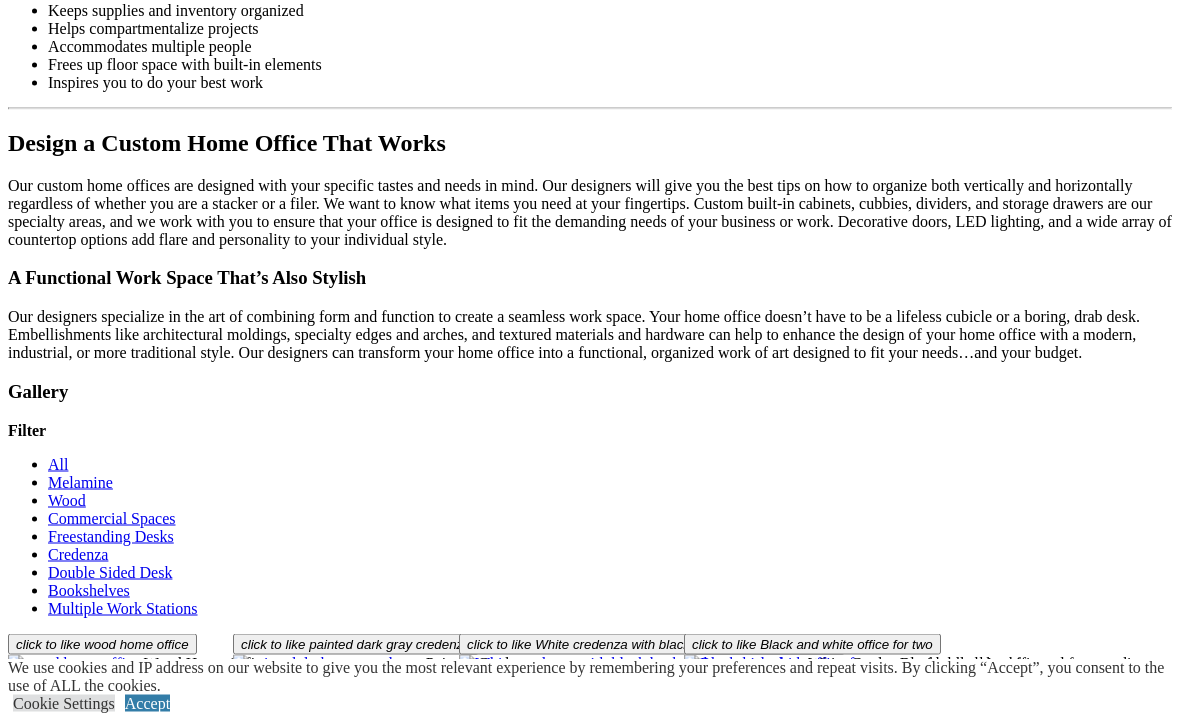 scroll, scrollTop: 2326, scrollLeft: 0, axis: vertical 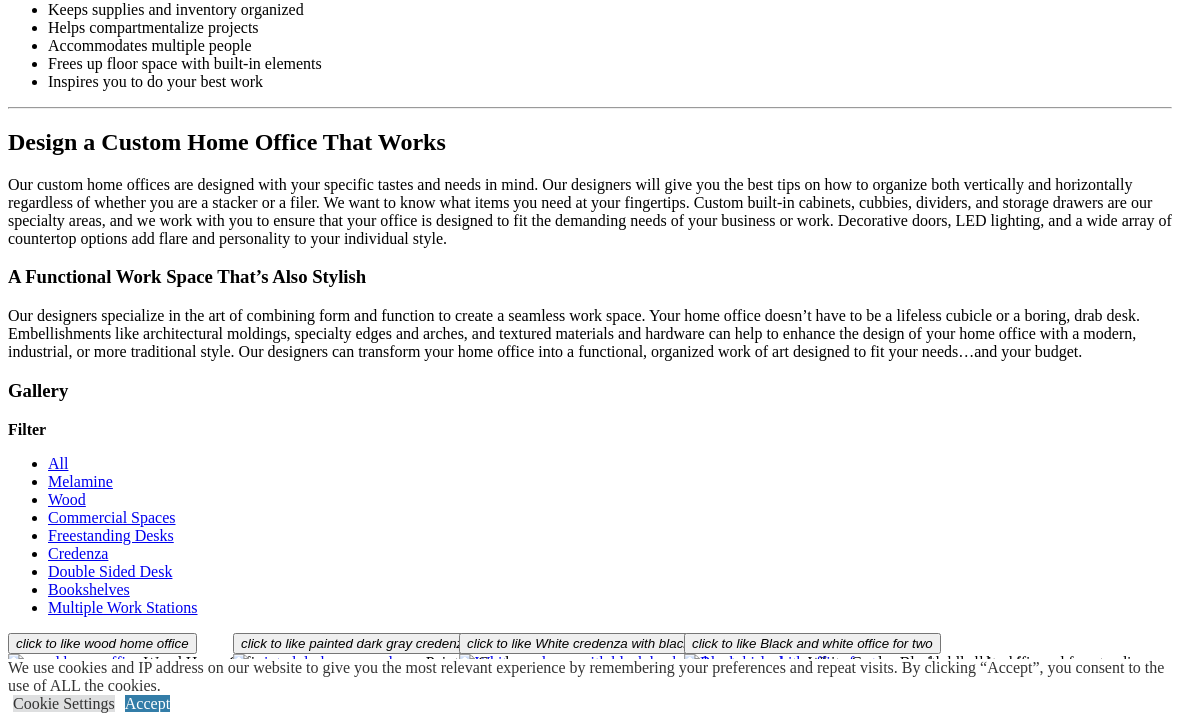 click on "Load More" at bounding box center (44, 1513) 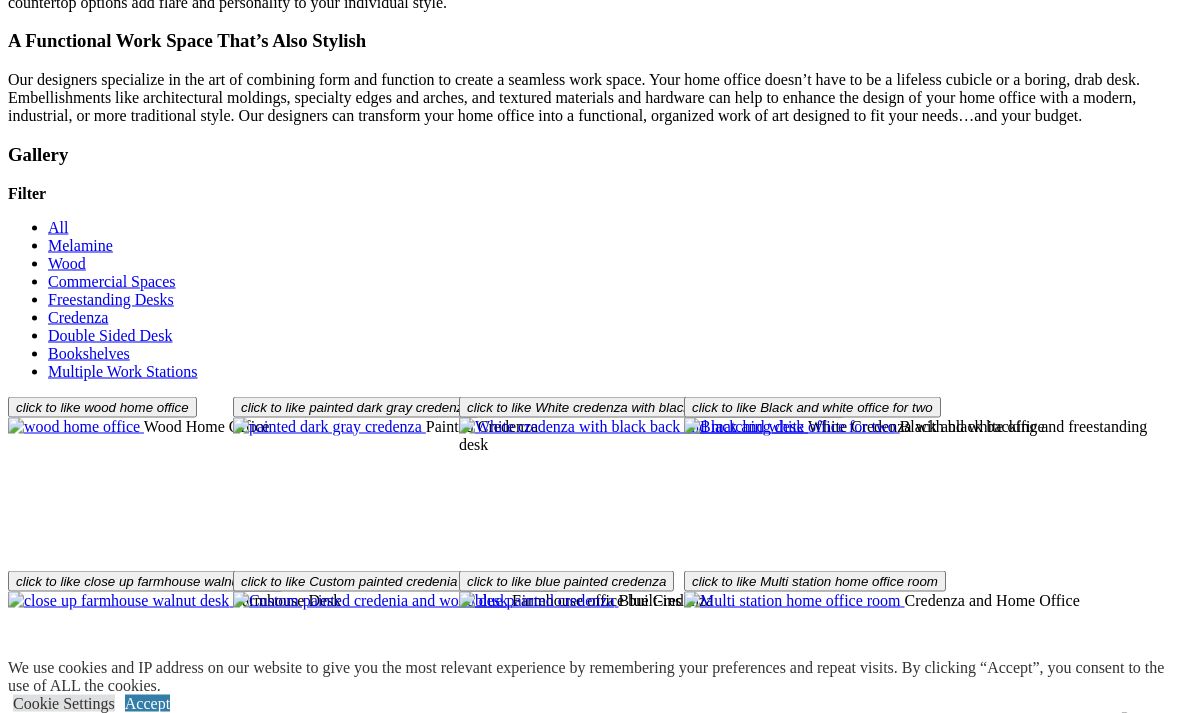 scroll, scrollTop: 2644, scrollLeft: 0, axis: vertical 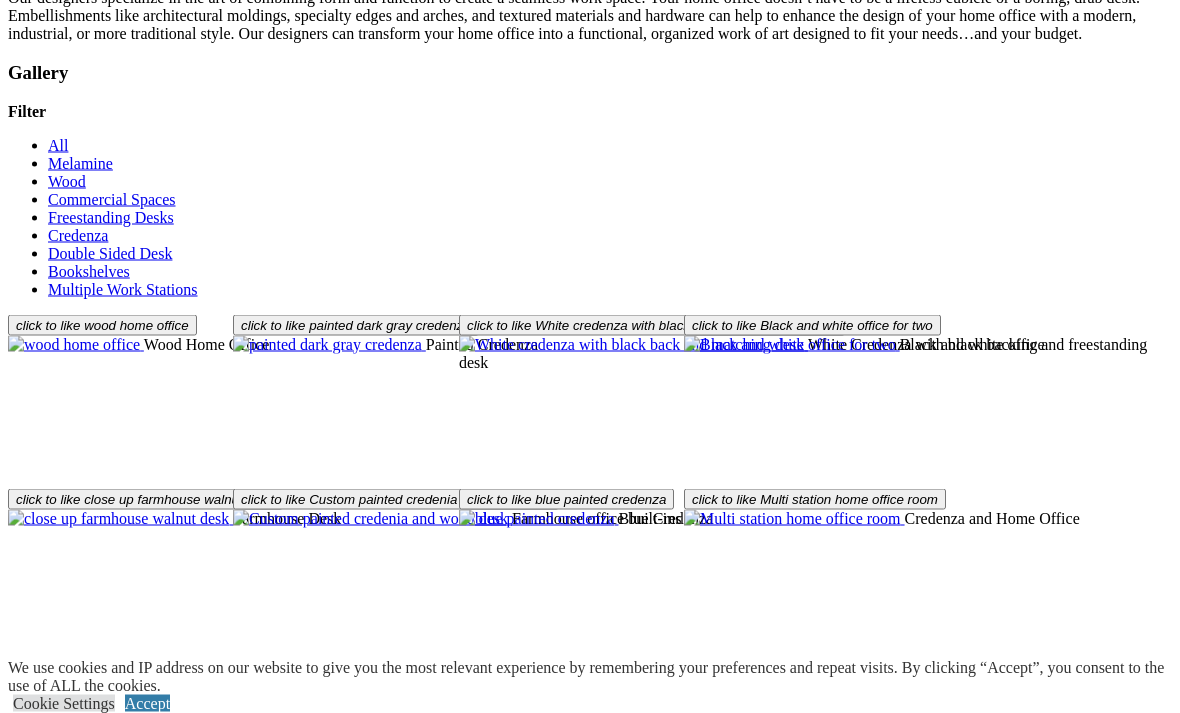 click at bounding box center [380, 1566] 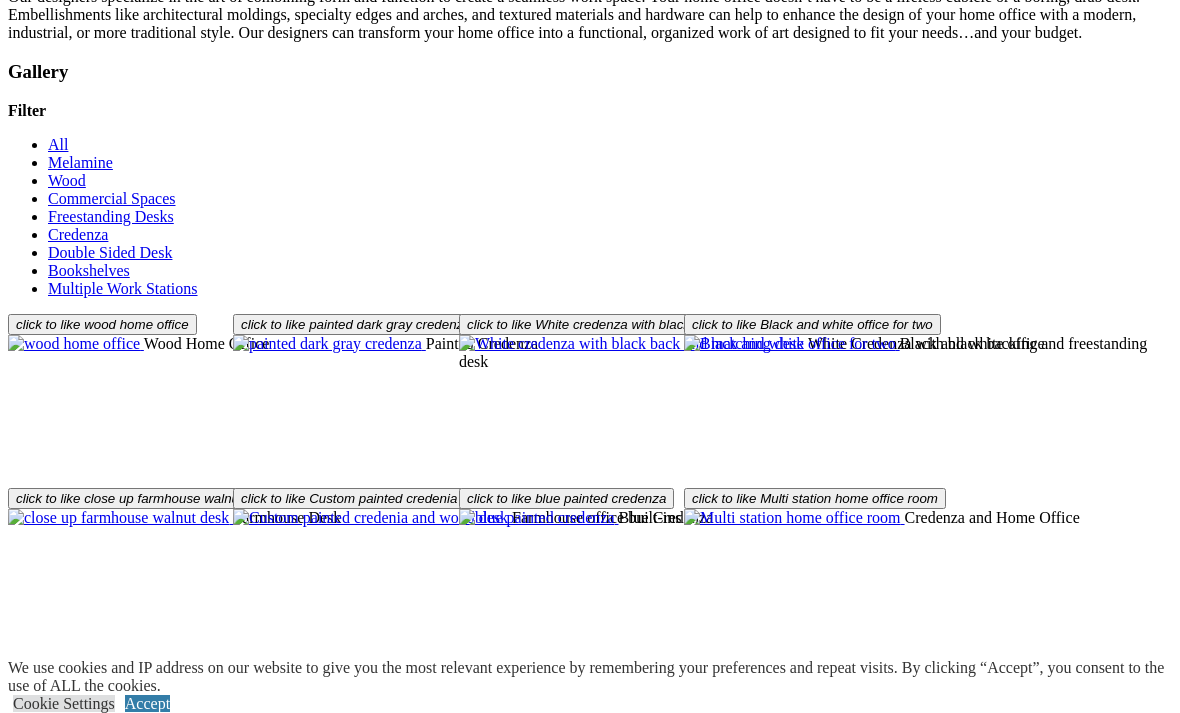 click at bounding box center [8, 35840] 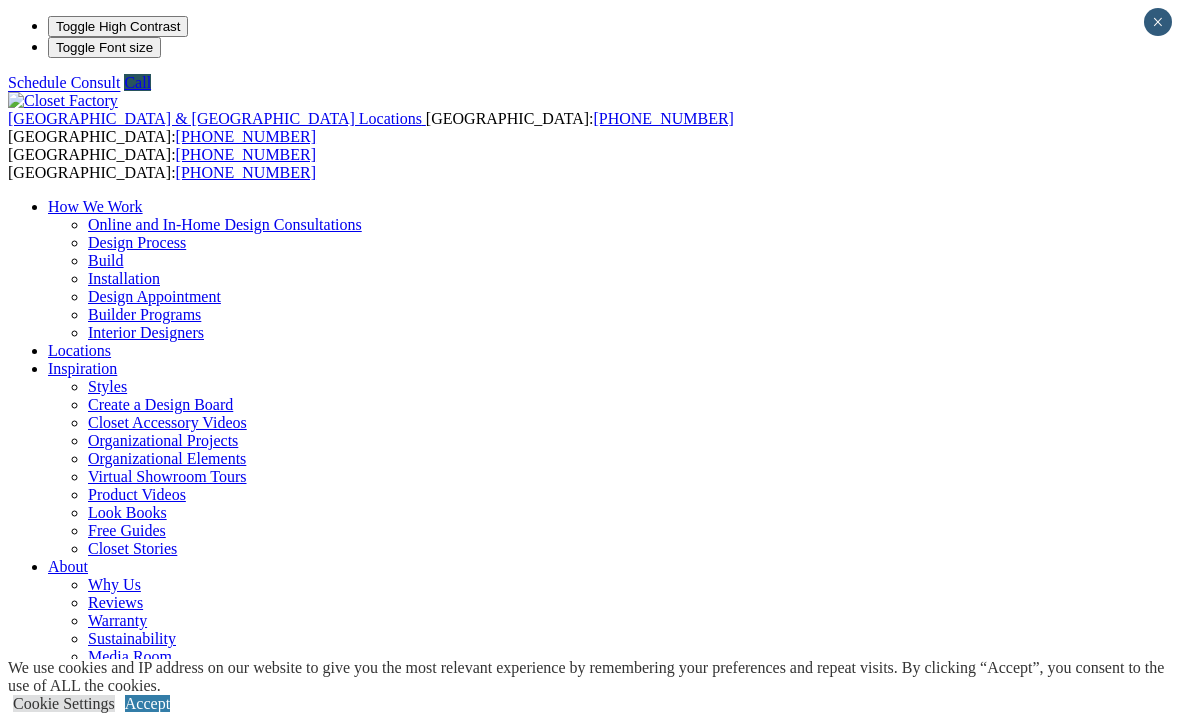 scroll, scrollTop: 563, scrollLeft: 0, axis: vertical 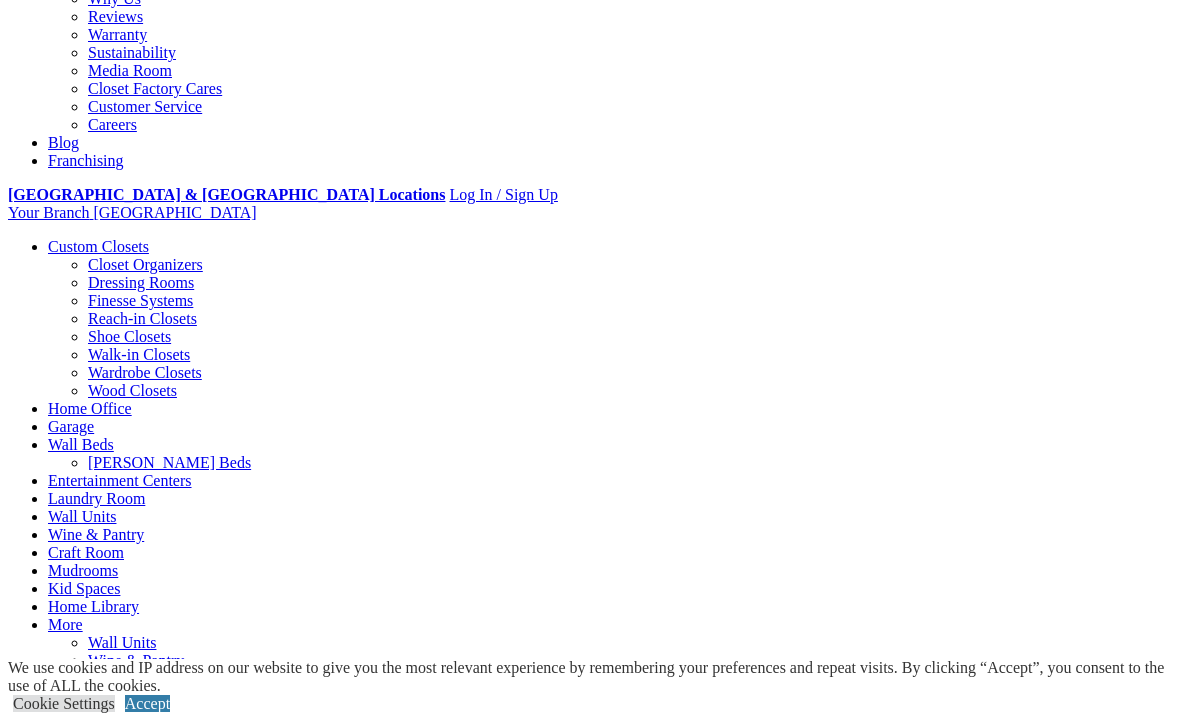 click on "Home Office" at bounding box center [90, 408] 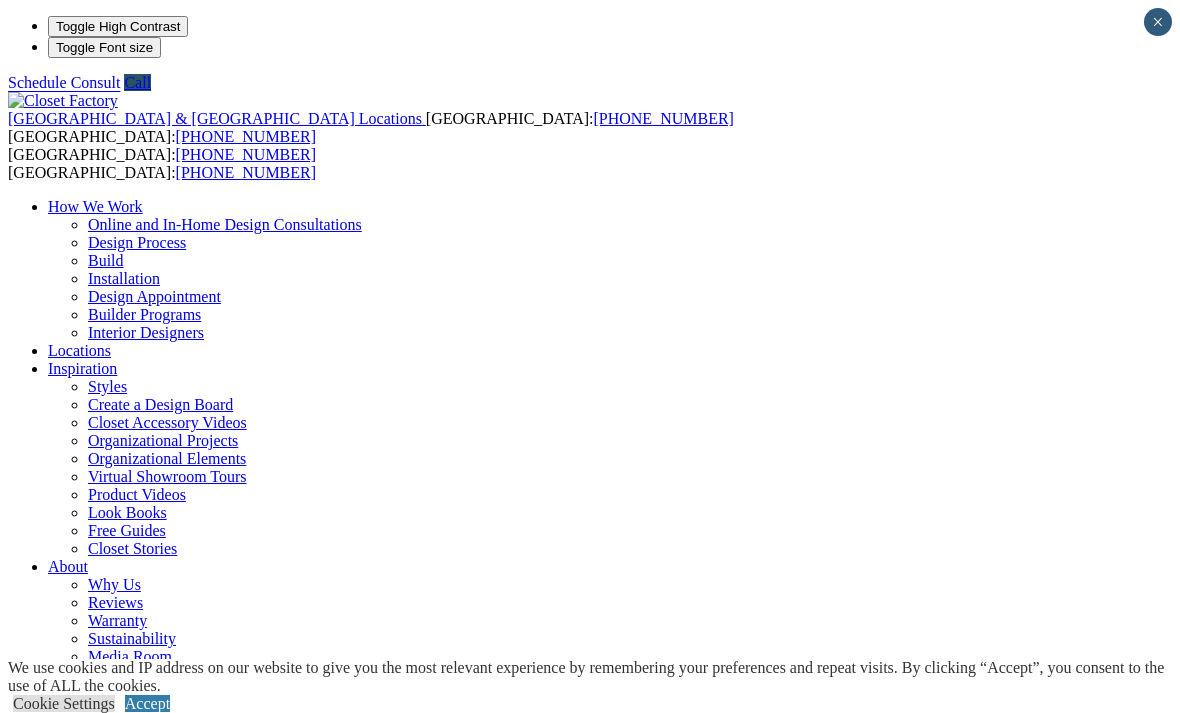 scroll, scrollTop: 567, scrollLeft: 0, axis: vertical 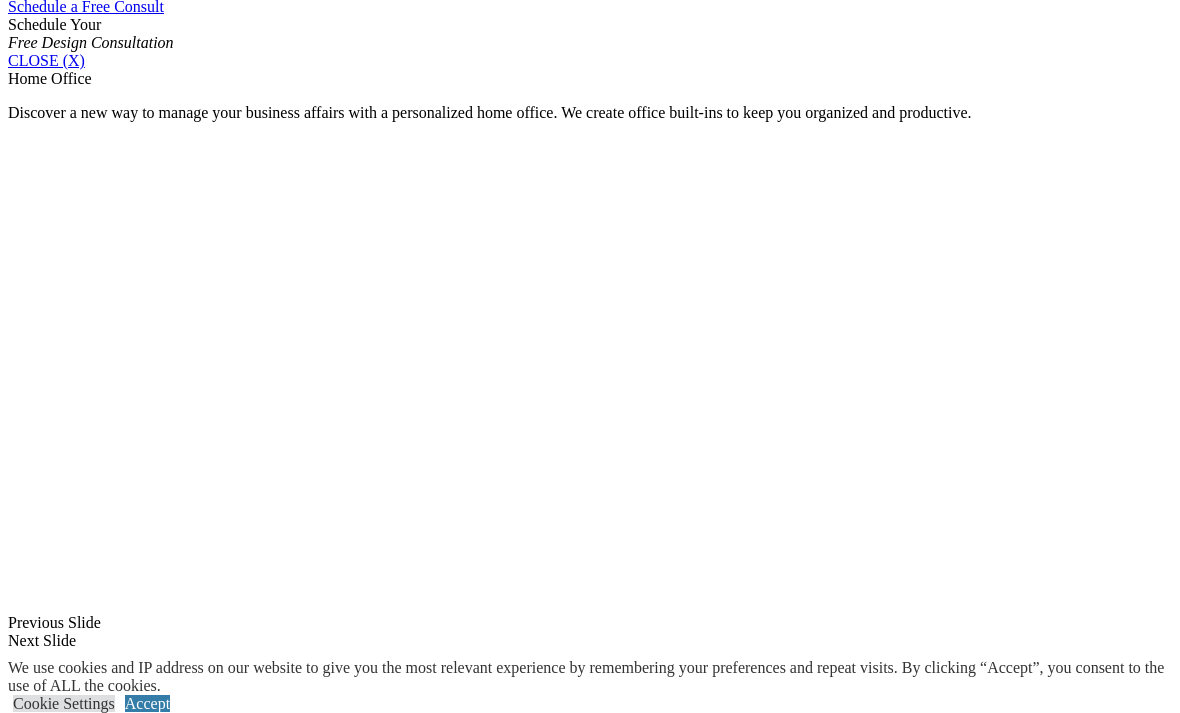 click on "Double Sided Desk" at bounding box center [110, 1551] 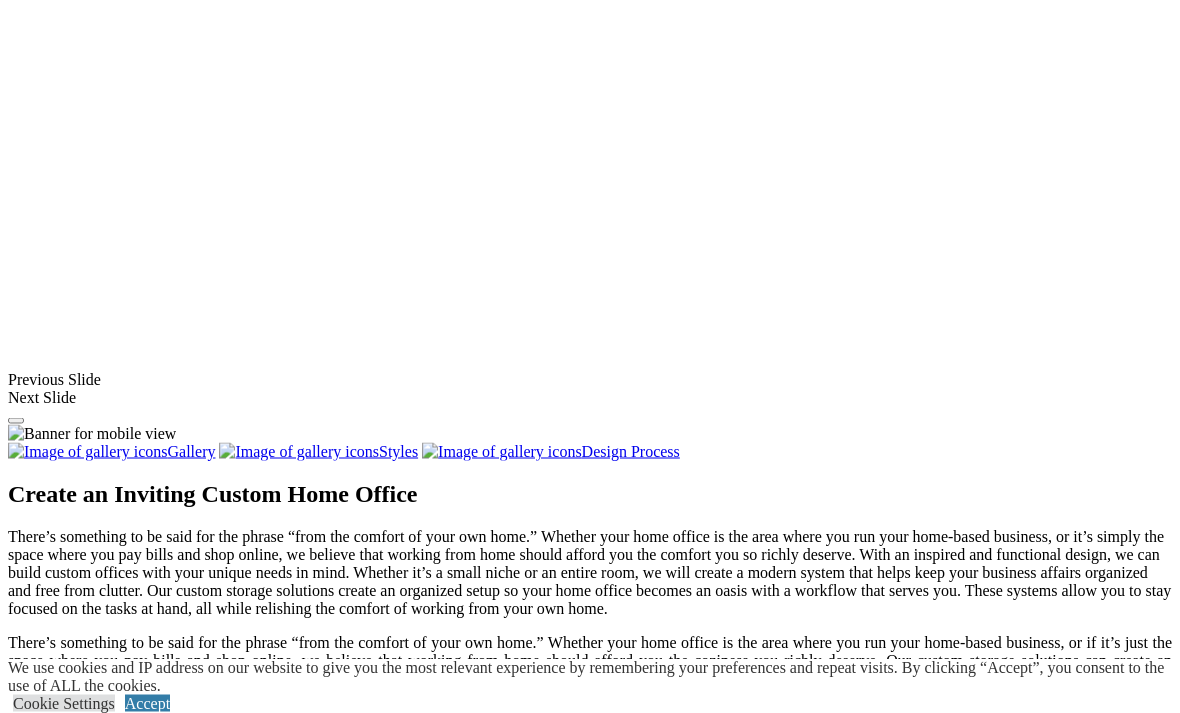 scroll, scrollTop: 1596, scrollLeft: 0, axis: vertical 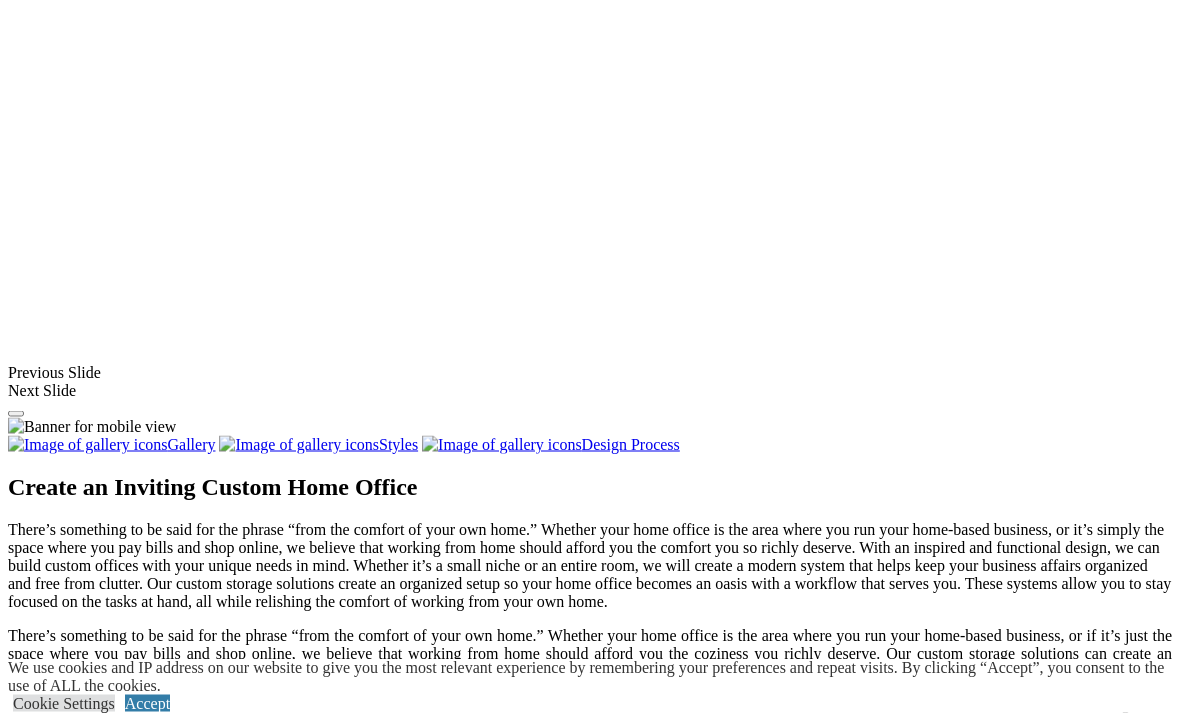 click at bounding box center [179, 1393] 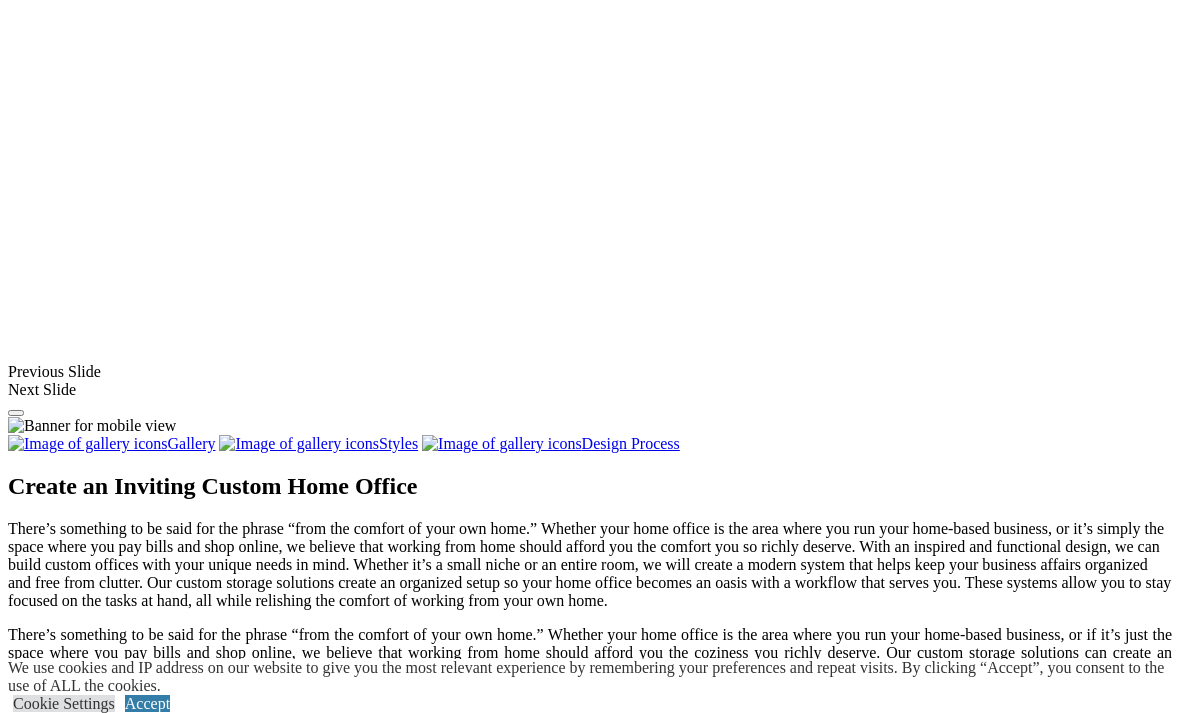 click at bounding box center [8, 35666] 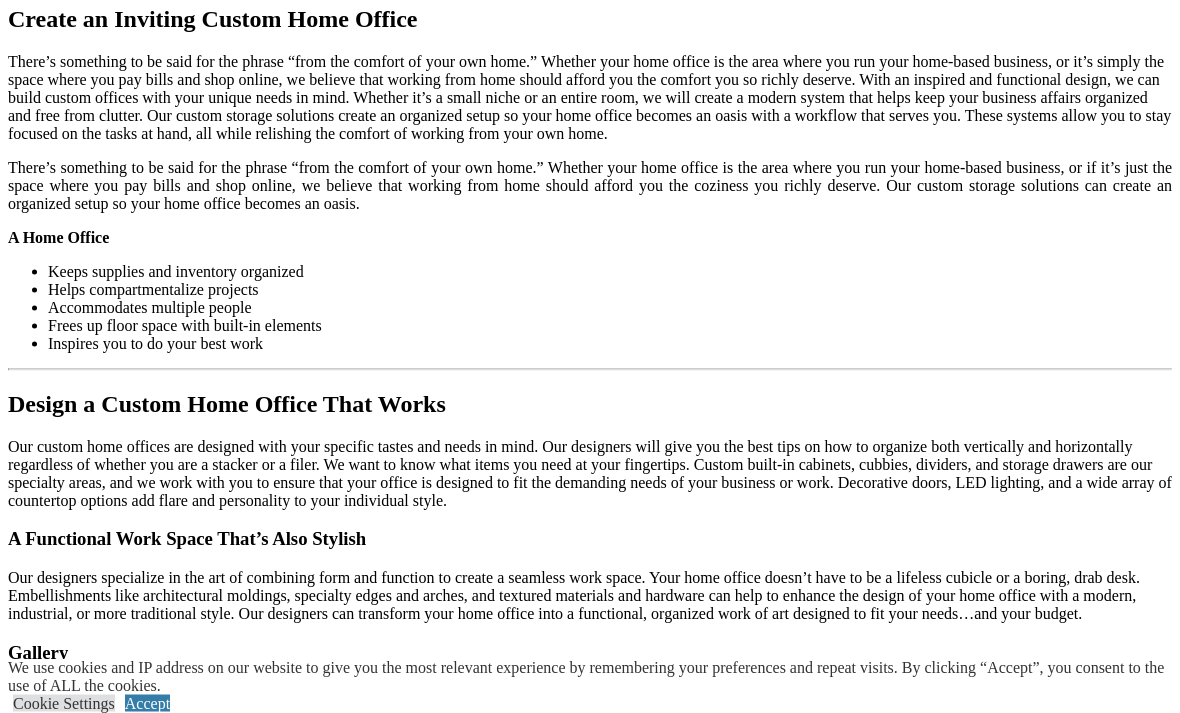 scroll, scrollTop: 2118, scrollLeft: 0, axis: vertical 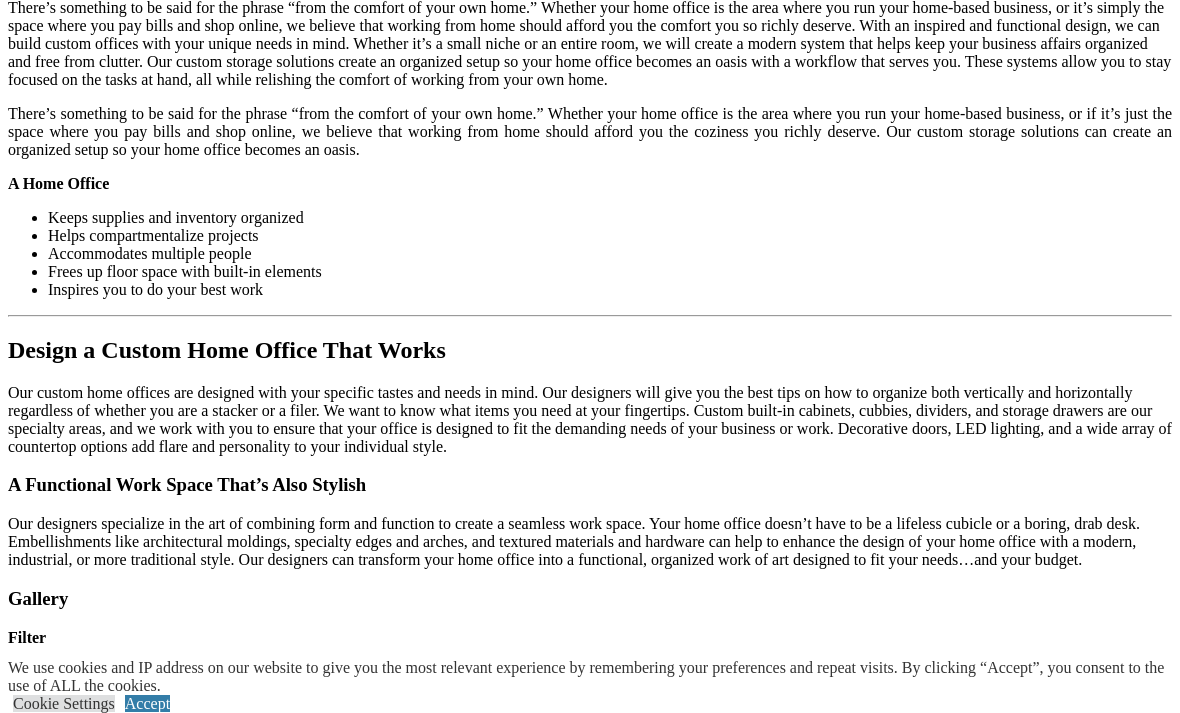 click on "Wooden ladder systems for libraries and other hard-to-reach areas extend your reach. Custom stain also available." at bounding box center (590, 1477) 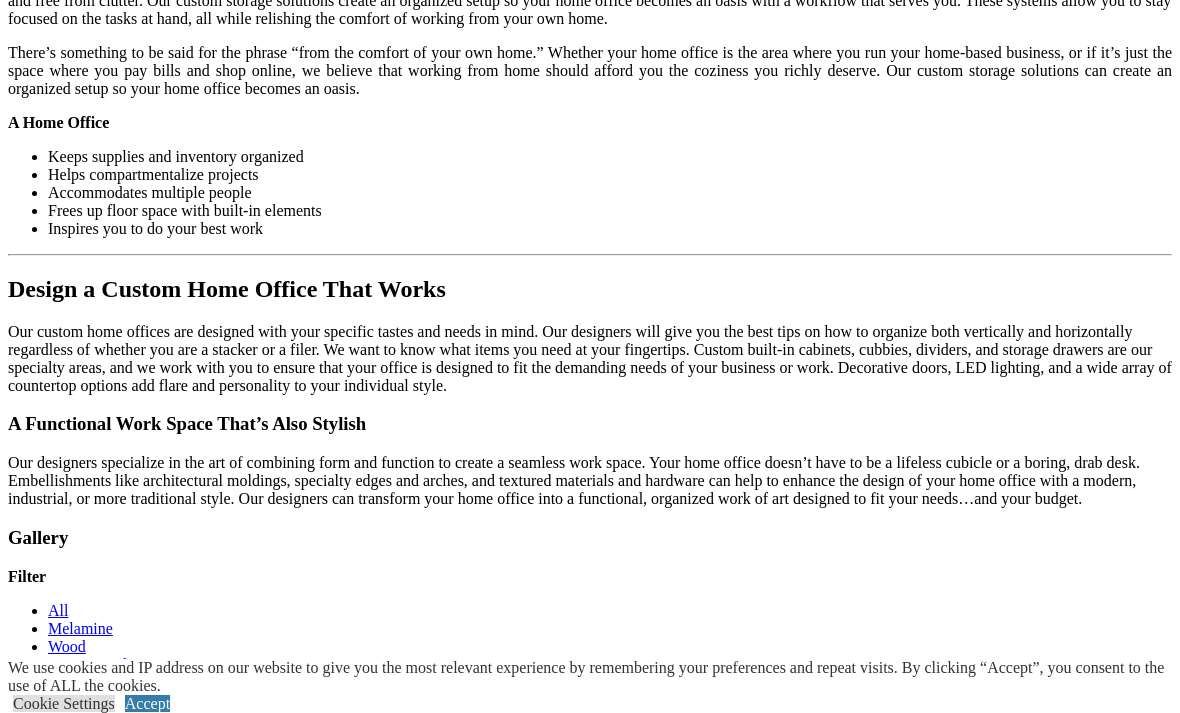 scroll, scrollTop: 2182, scrollLeft: 0, axis: vertical 